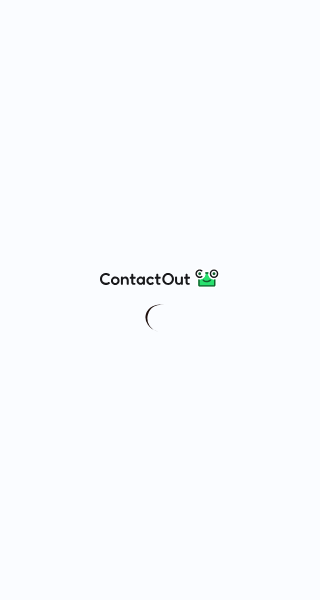 scroll, scrollTop: 0, scrollLeft: 0, axis: both 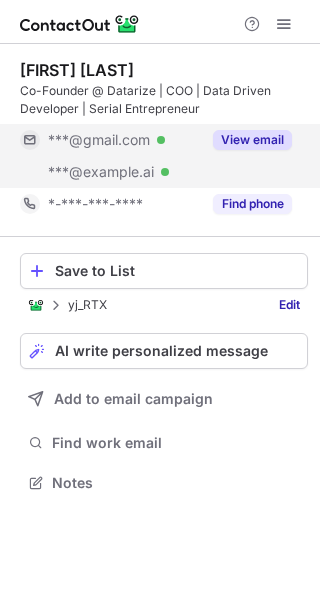 click on "View email" at bounding box center [252, 140] 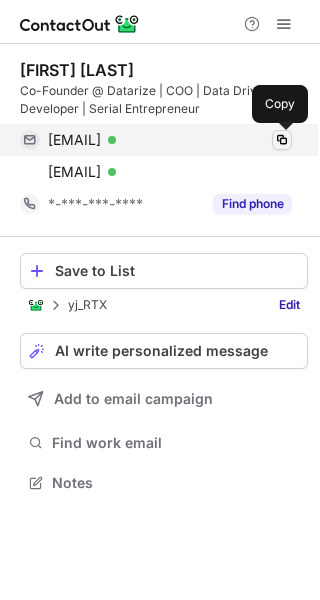click at bounding box center (282, 140) 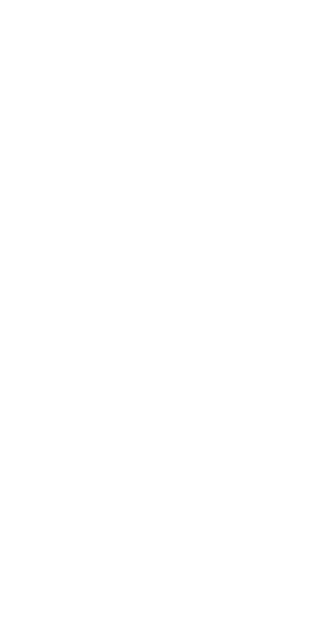 scroll, scrollTop: 0, scrollLeft: 0, axis: both 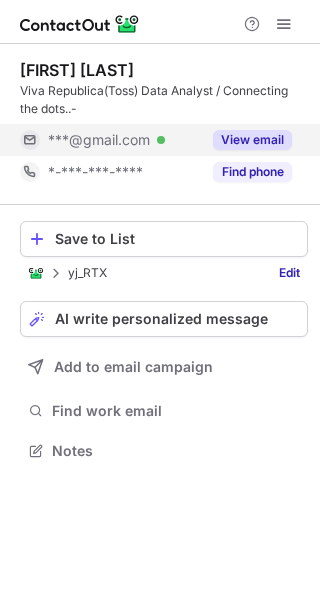 click on "View email" at bounding box center (252, 140) 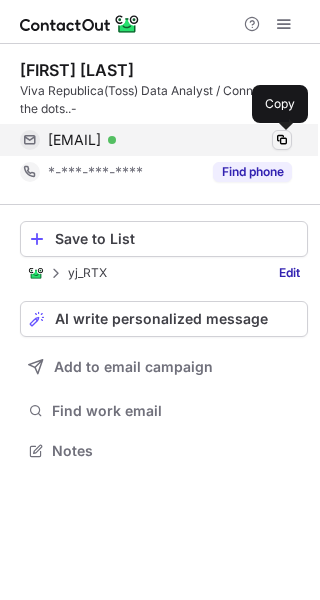 click at bounding box center [282, 140] 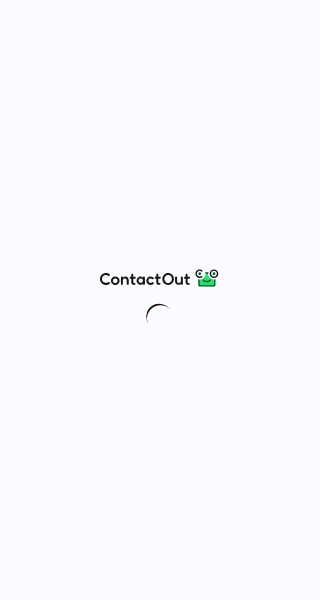 scroll, scrollTop: 0, scrollLeft: 0, axis: both 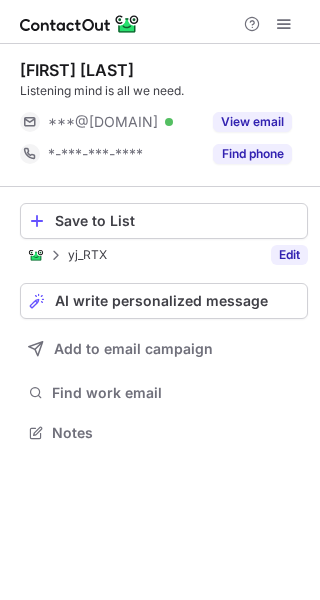click on "Edit" at bounding box center [289, 255] 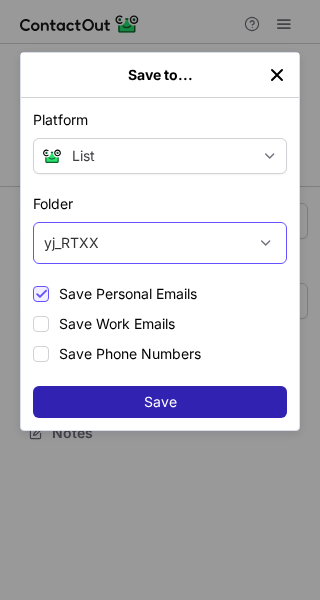 click at bounding box center (277, 75) 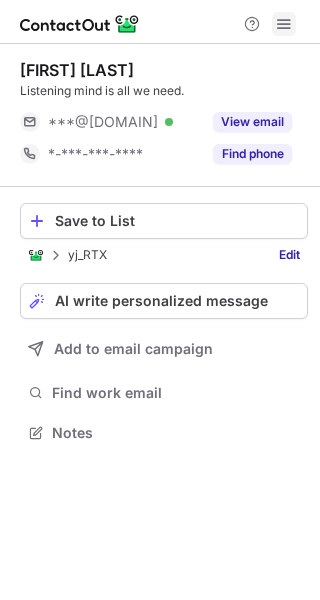 click at bounding box center (284, 24) 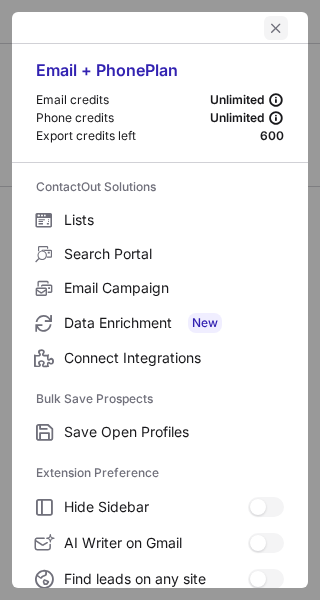 click at bounding box center (276, 28) 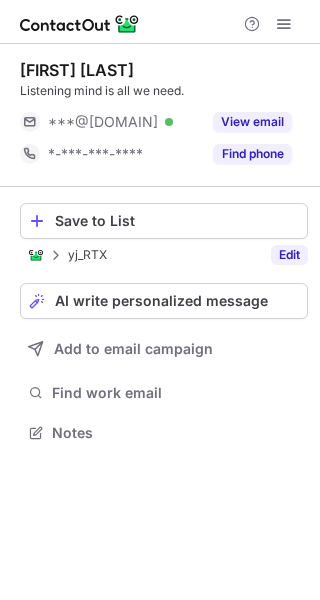 click on "Edit" at bounding box center [289, 255] 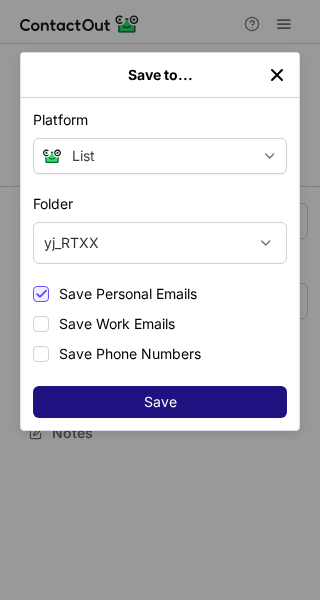 click on "Save" at bounding box center [160, 402] 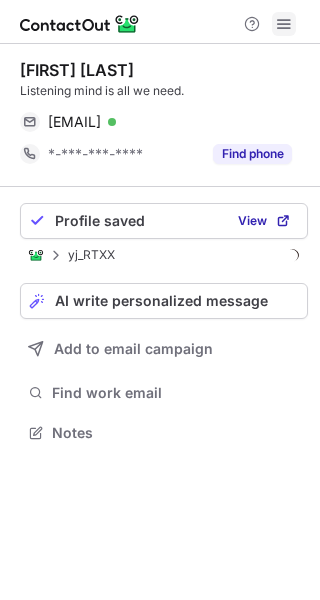 click at bounding box center [284, 24] 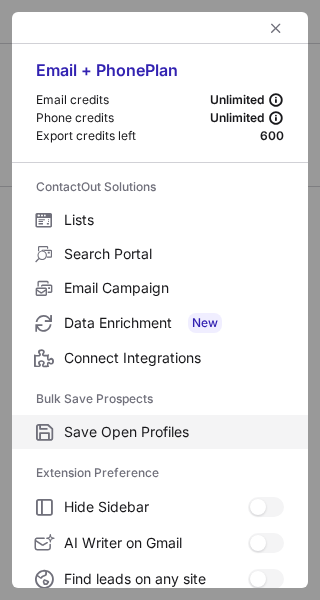 click on "Save Open Profiles" at bounding box center (174, 432) 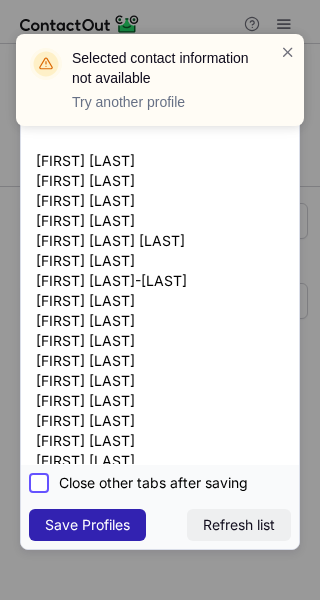 click on "Close other tabs after saving" at bounding box center [153, 483] 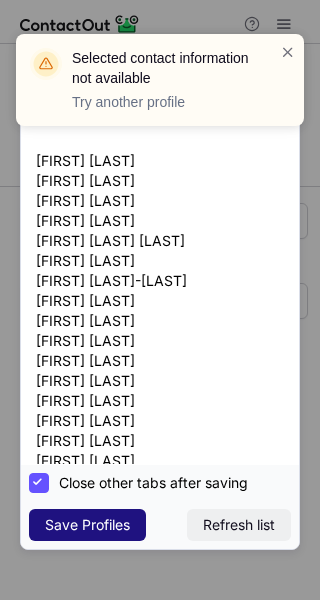 click on "Save Profiles" at bounding box center [87, 525] 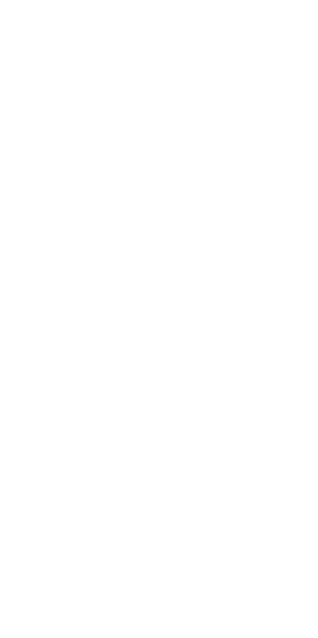 scroll, scrollTop: 0, scrollLeft: 0, axis: both 